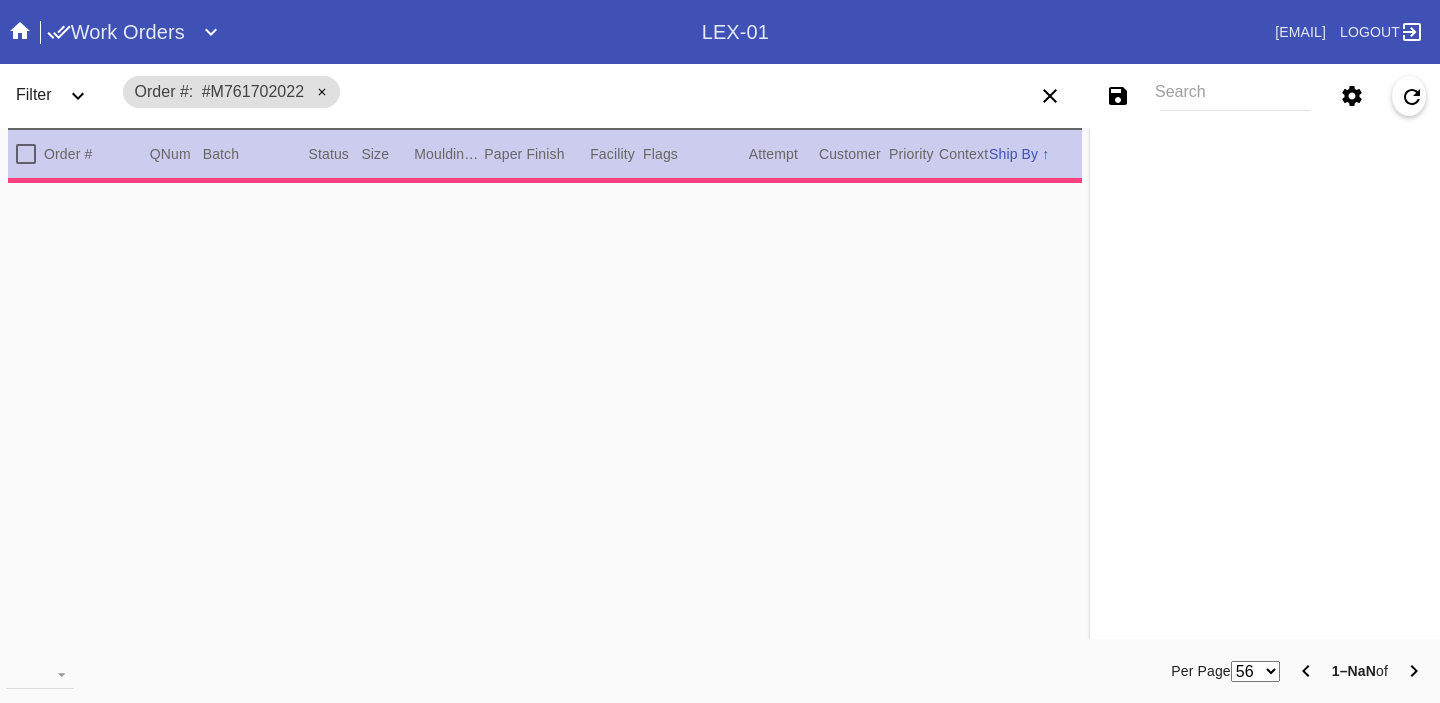 scroll, scrollTop: 0, scrollLeft: 0, axis: both 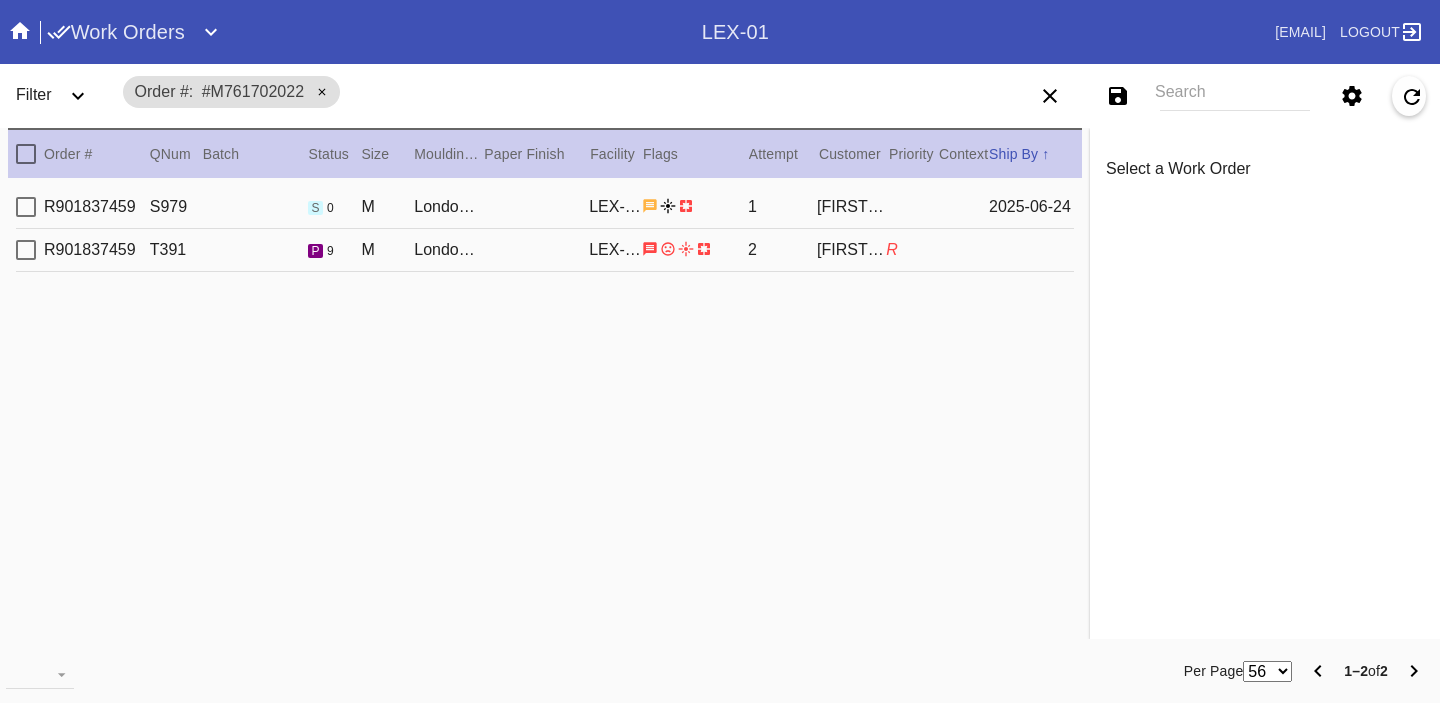 click on "R901837459 T391 p   9 M London / White LEX-01 2 [FIRST] [LAST]
R" at bounding box center [545, 250] 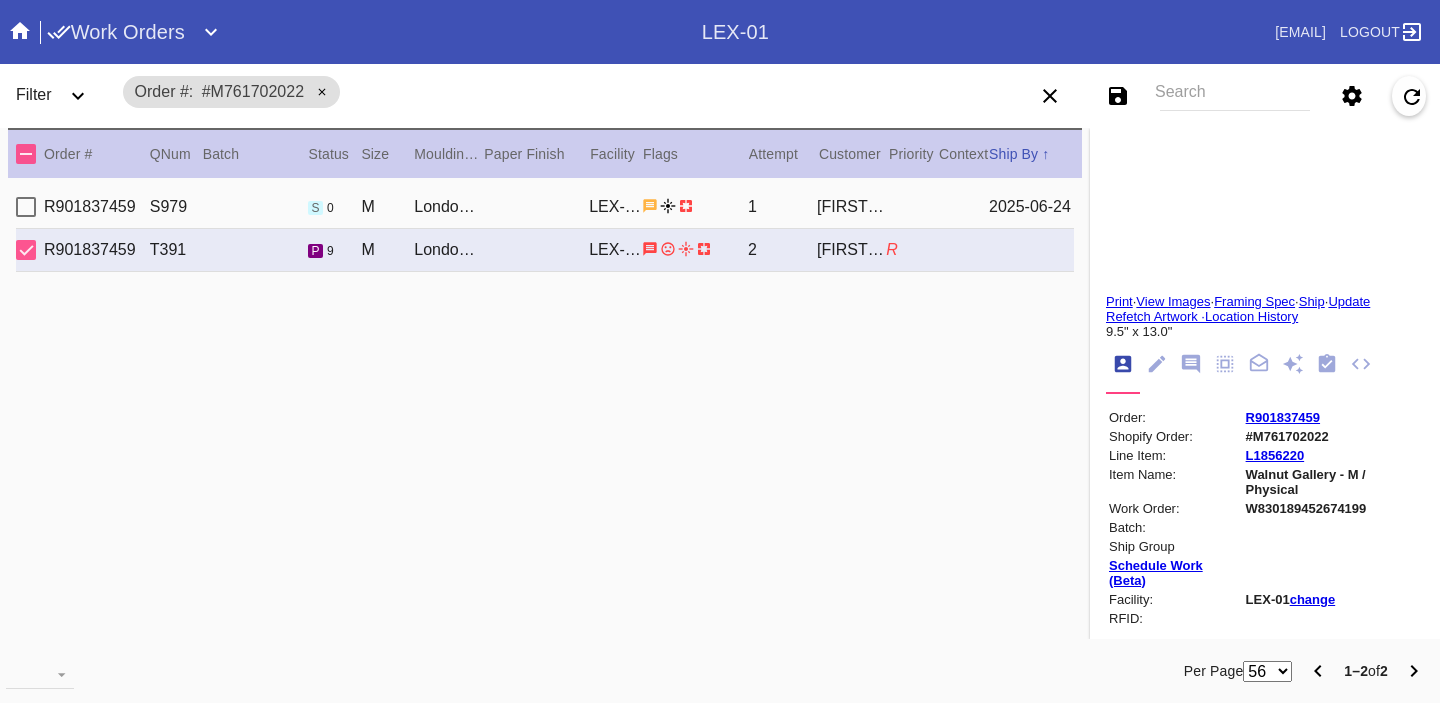 click on "R901837459" at bounding box center (1283, 417) 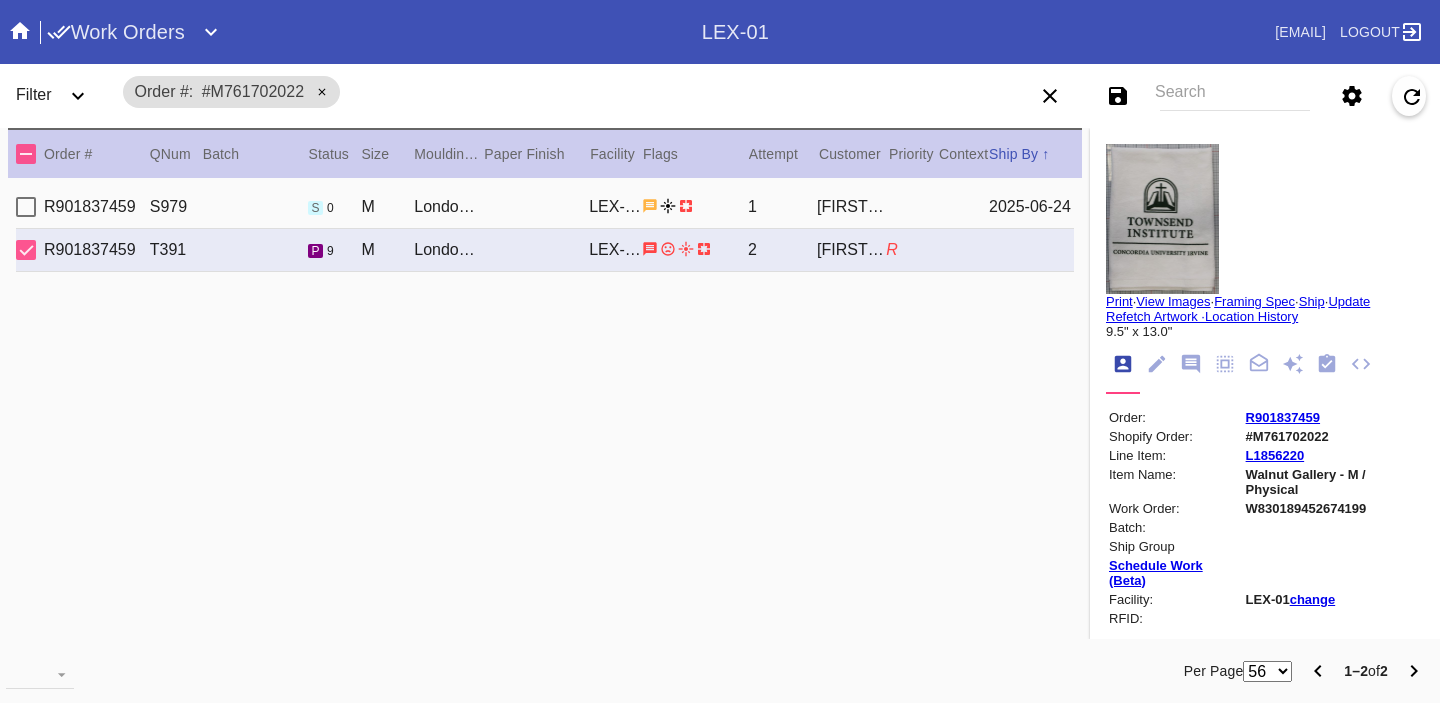 click on "Search" at bounding box center [1235, 96] 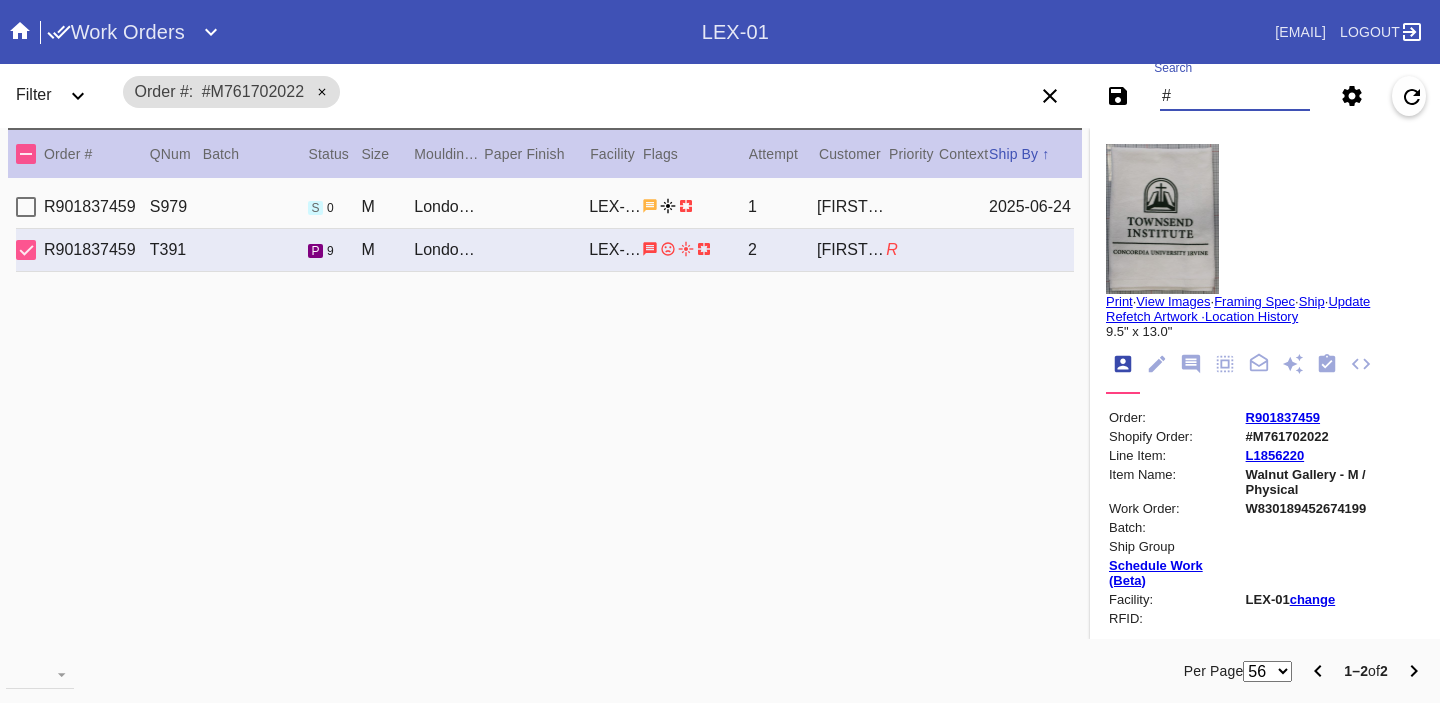 paste on "M761712366" 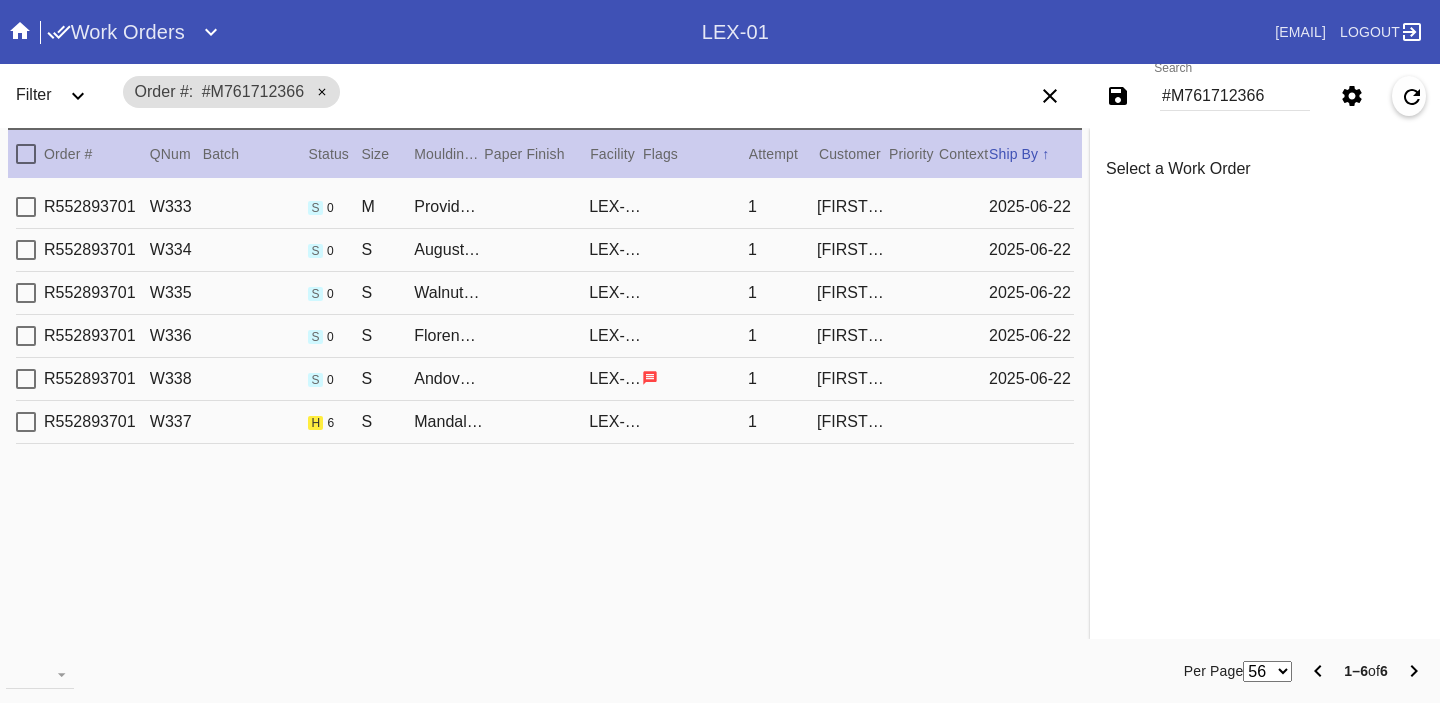 click on "R552893701 W337 h   6 S Mandalay / Cream - LinenLEX-01 1 [FIRST] [LAST]" at bounding box center [545, 422] 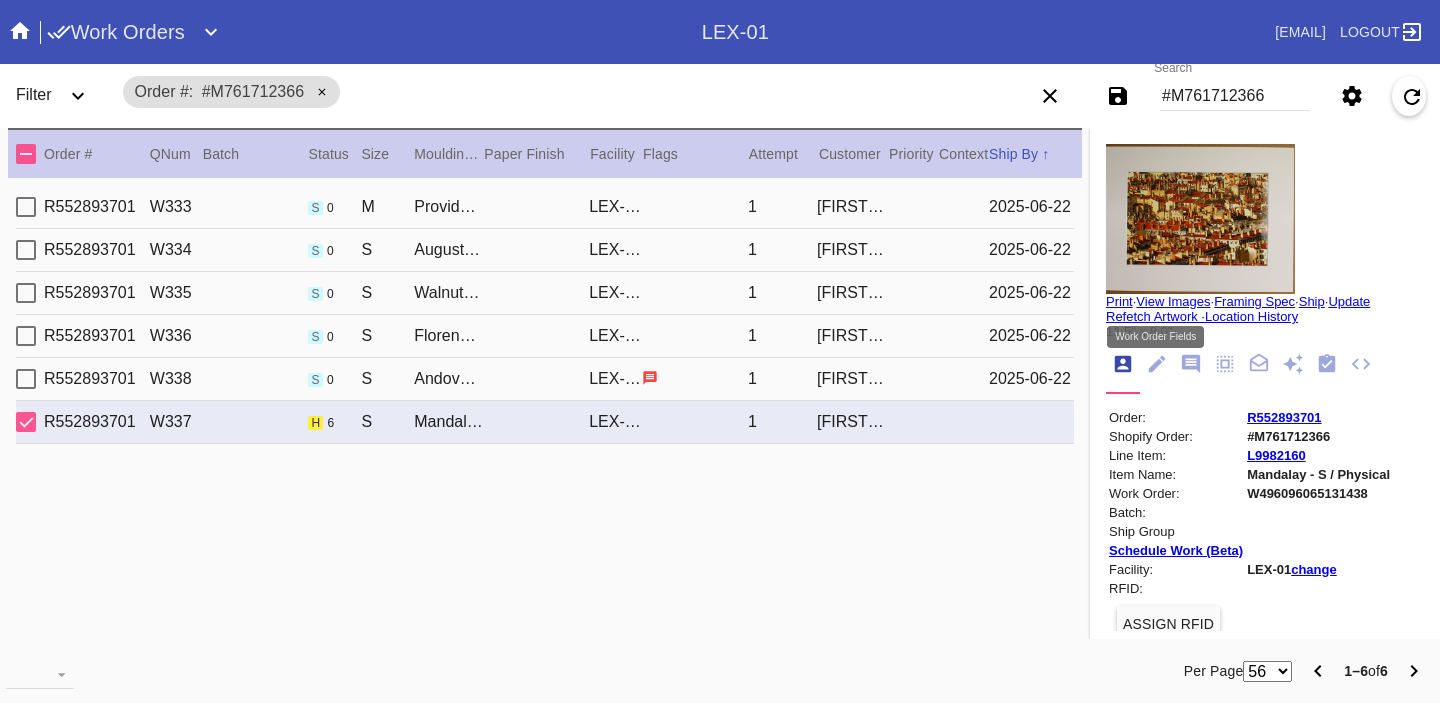 click at bounding box center [1157, 364] 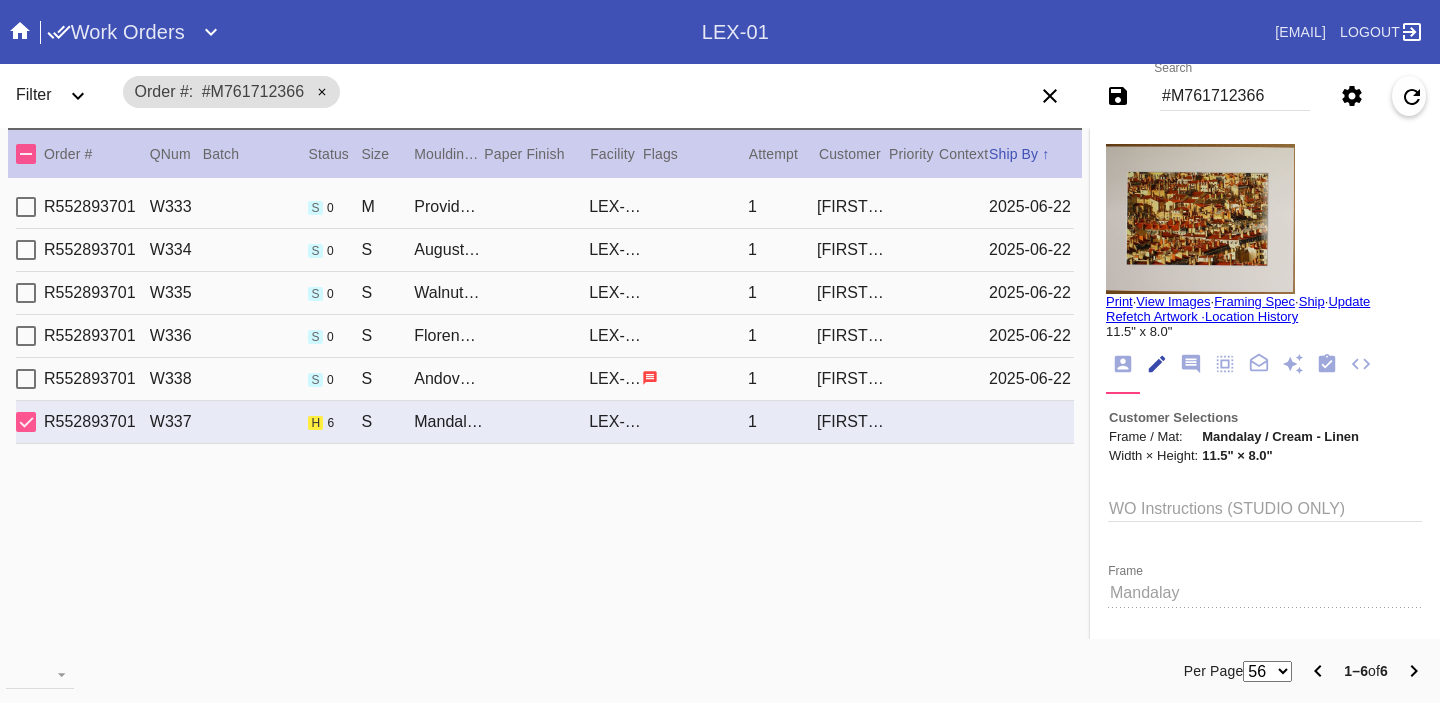 scroll, scrollTop: 73, scrollLeft: 0, axis: vertical 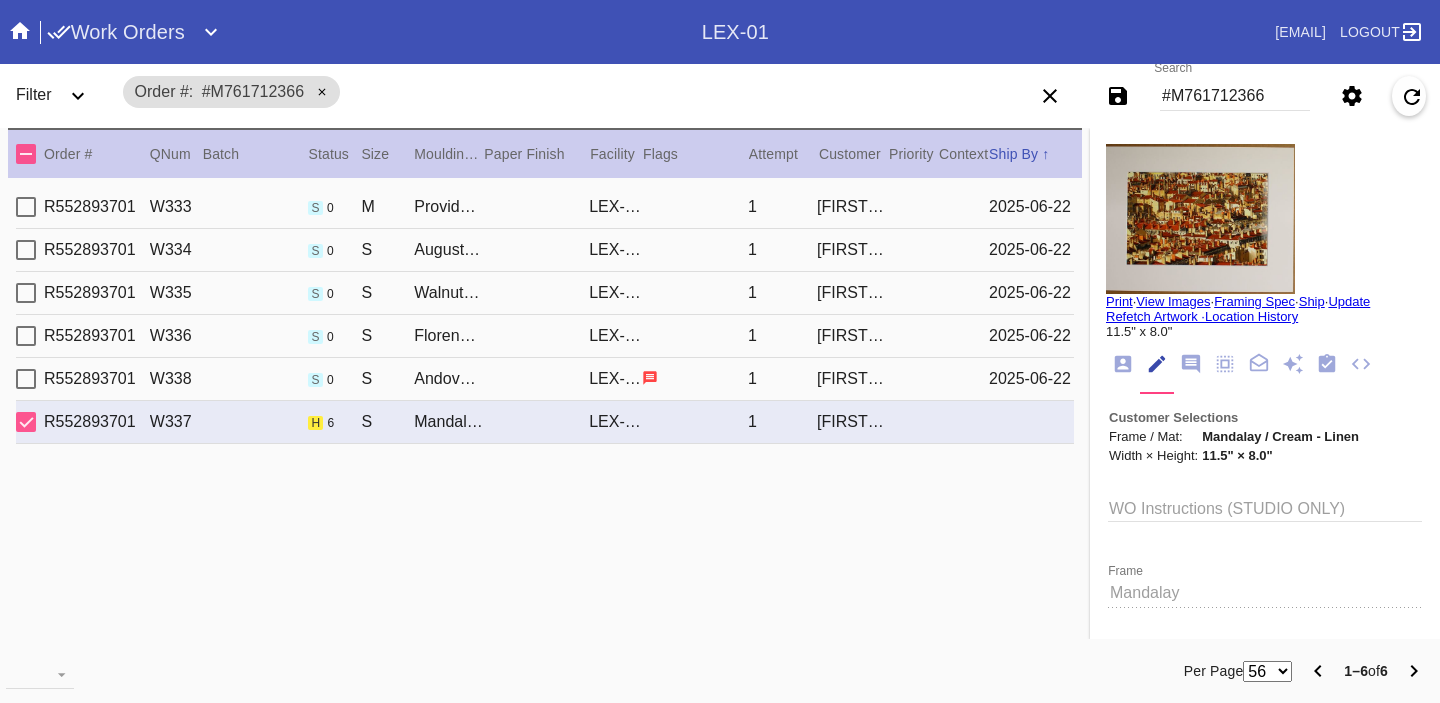 click at bounding box center [1386, 370] 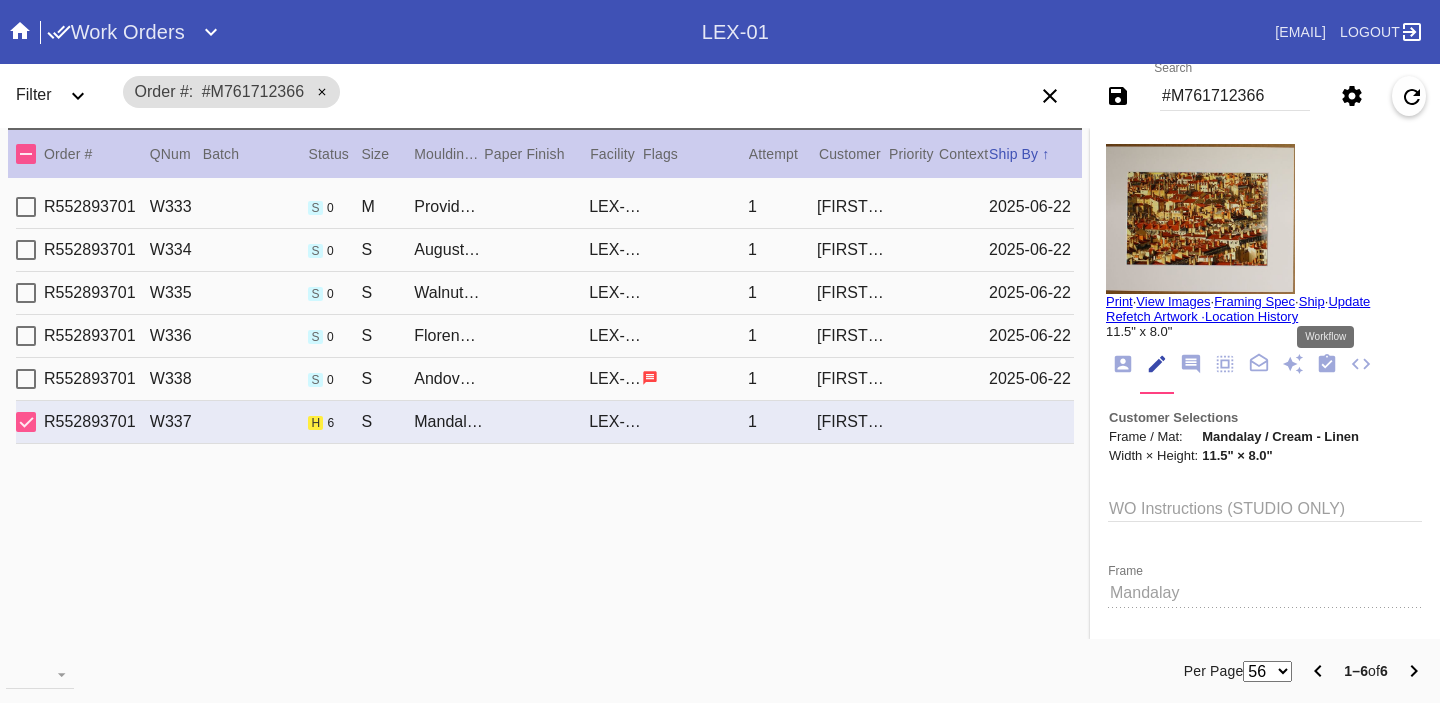 click at bounding box center (1327, 363) 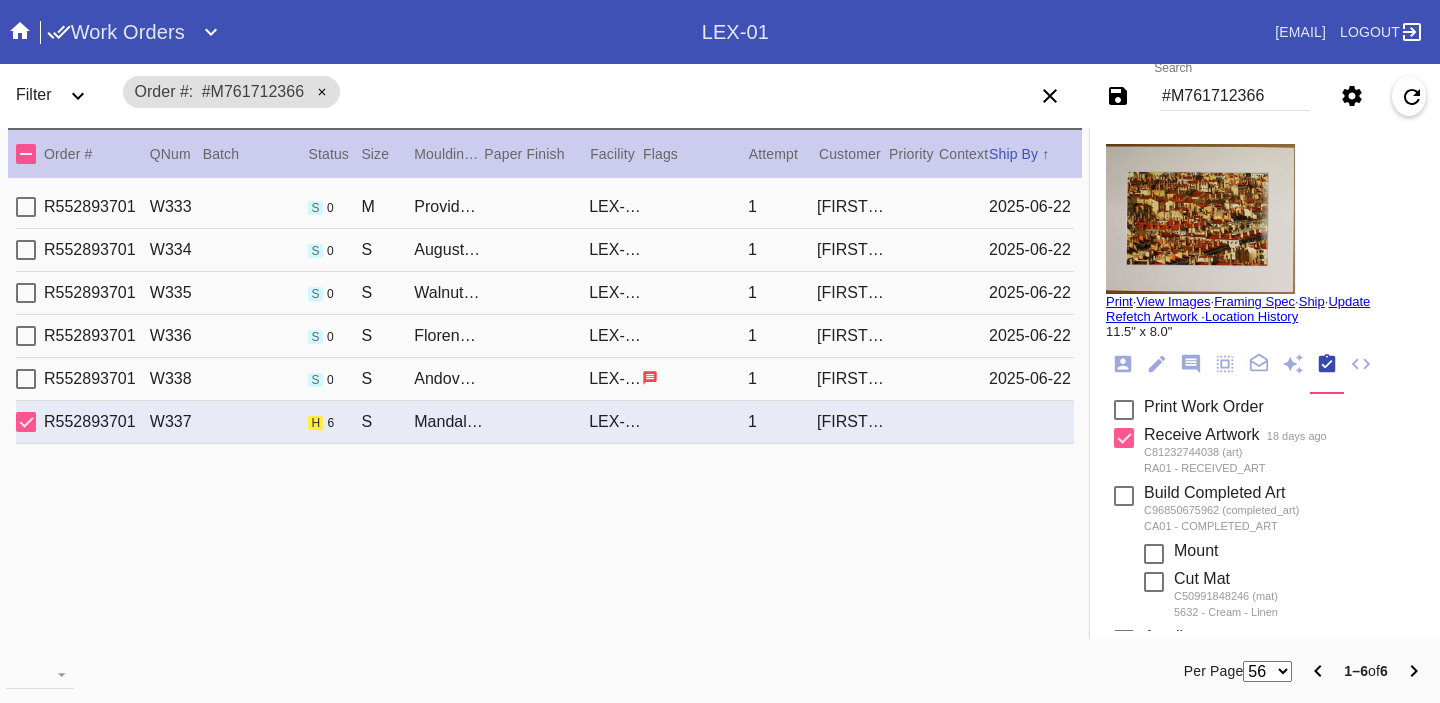 scroll, scrollTop: 298, scrollLeft: 0, axis: vertical 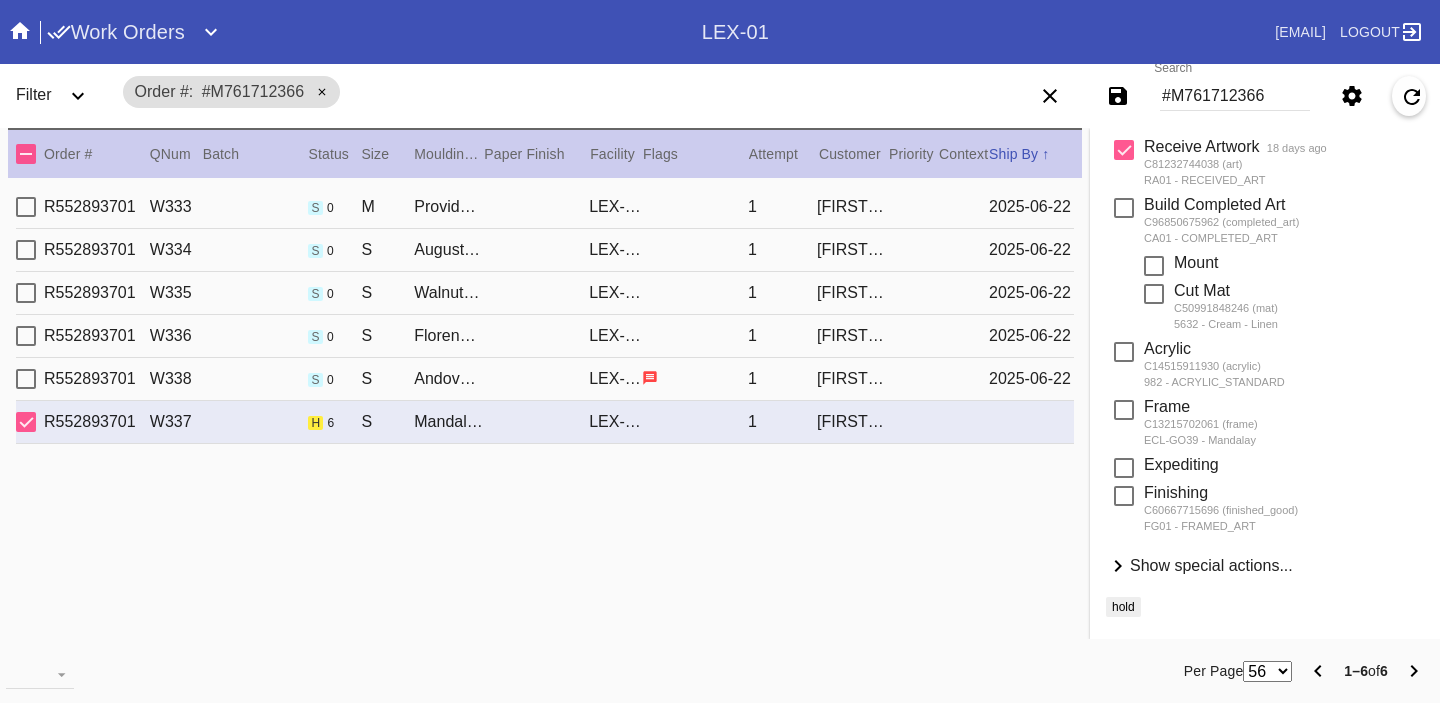 click on "Show special actions..." at bounding box center (1211, 565) 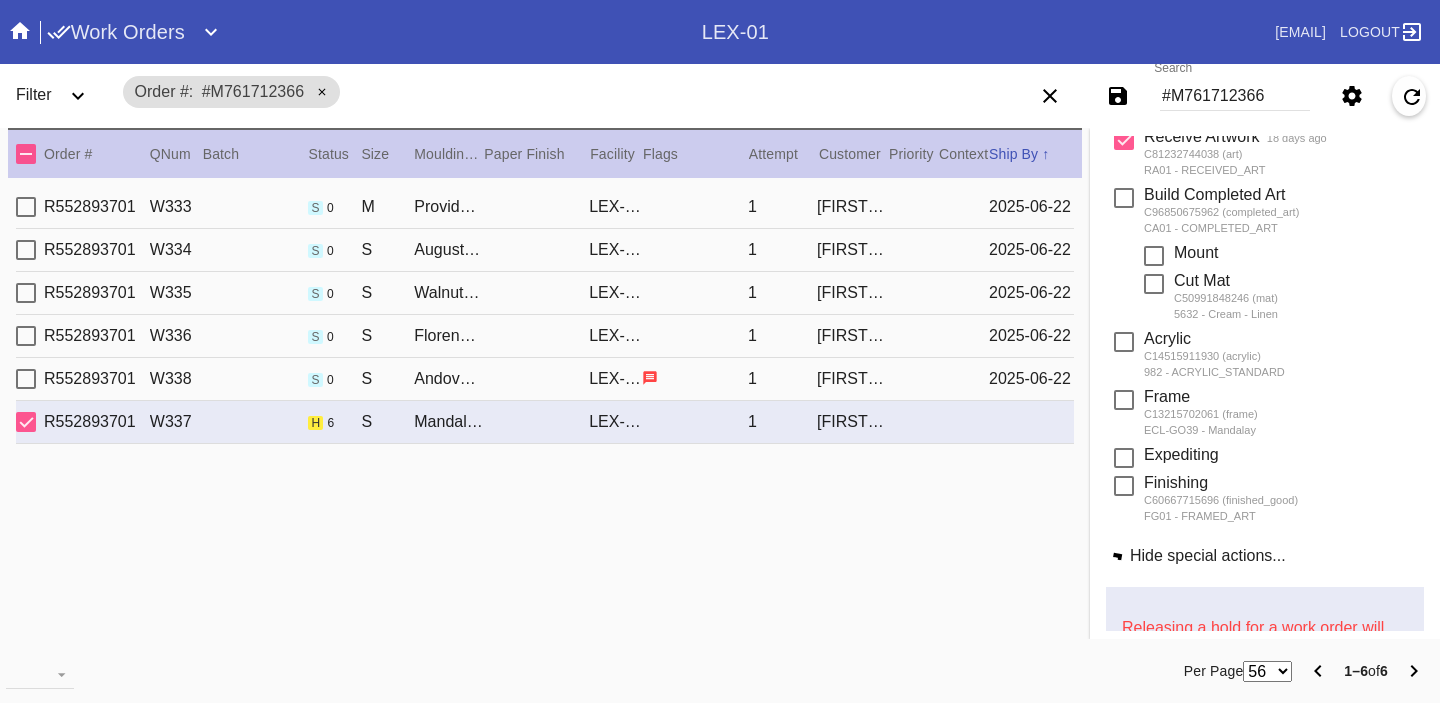 scroll, scrollTop: 756, scrollLeft: 0, axis: vertical 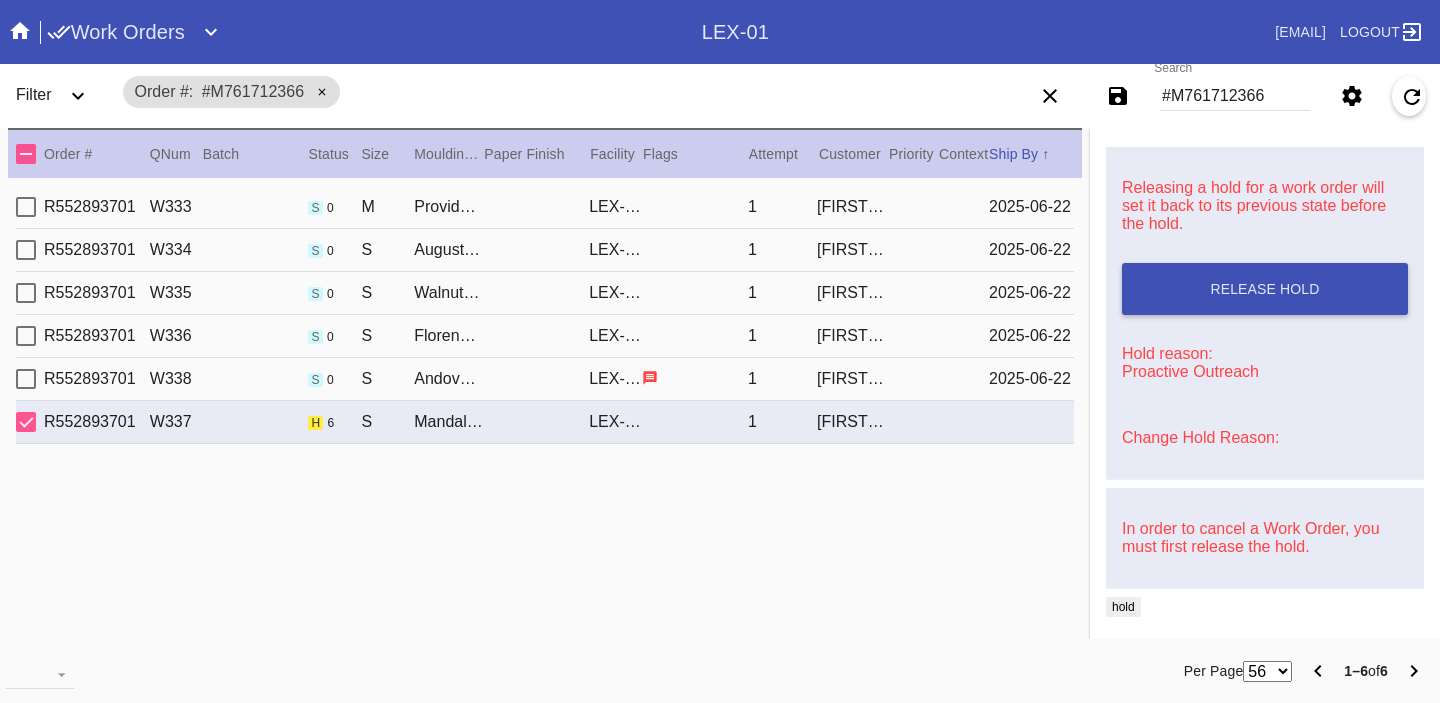 click on "Change Hold Reason:" at bounding box center (1200, 437) 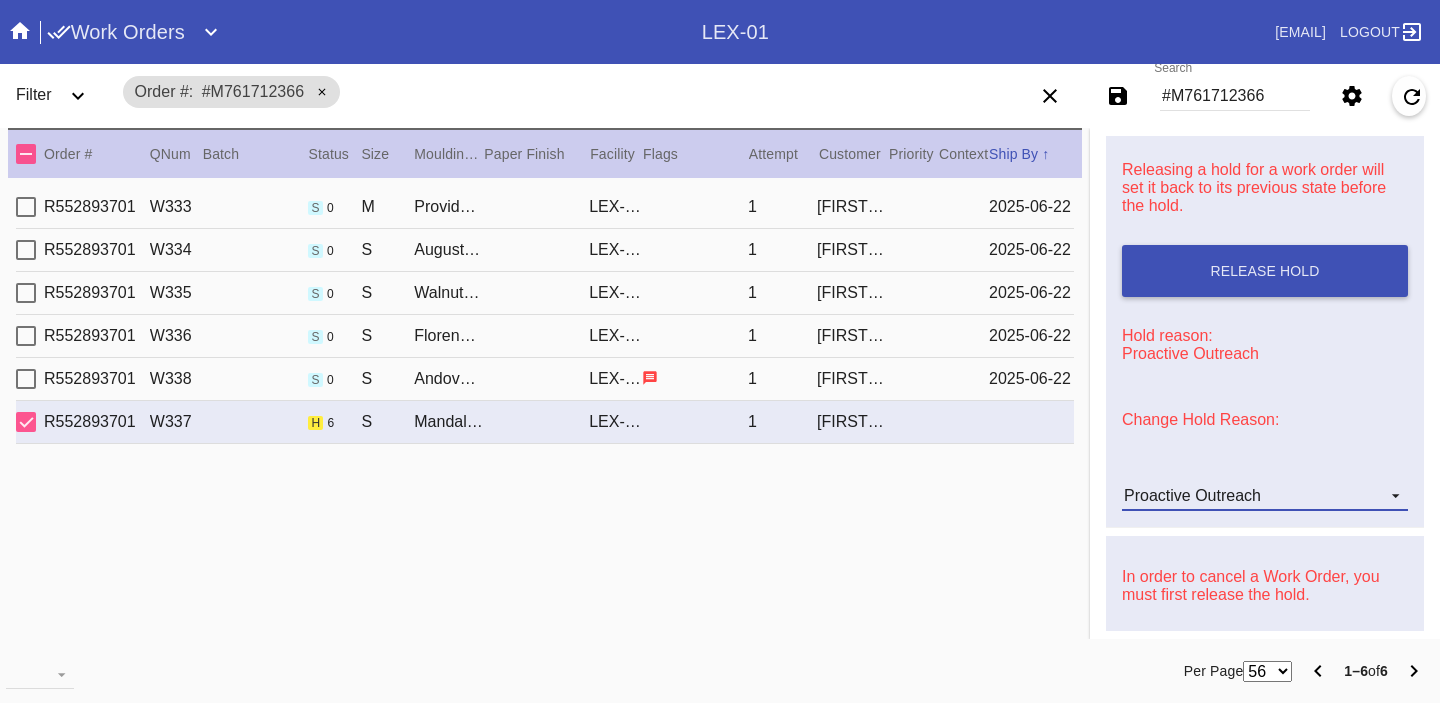 click on "Proactive Outreach" at bounding box center [1265, 496] 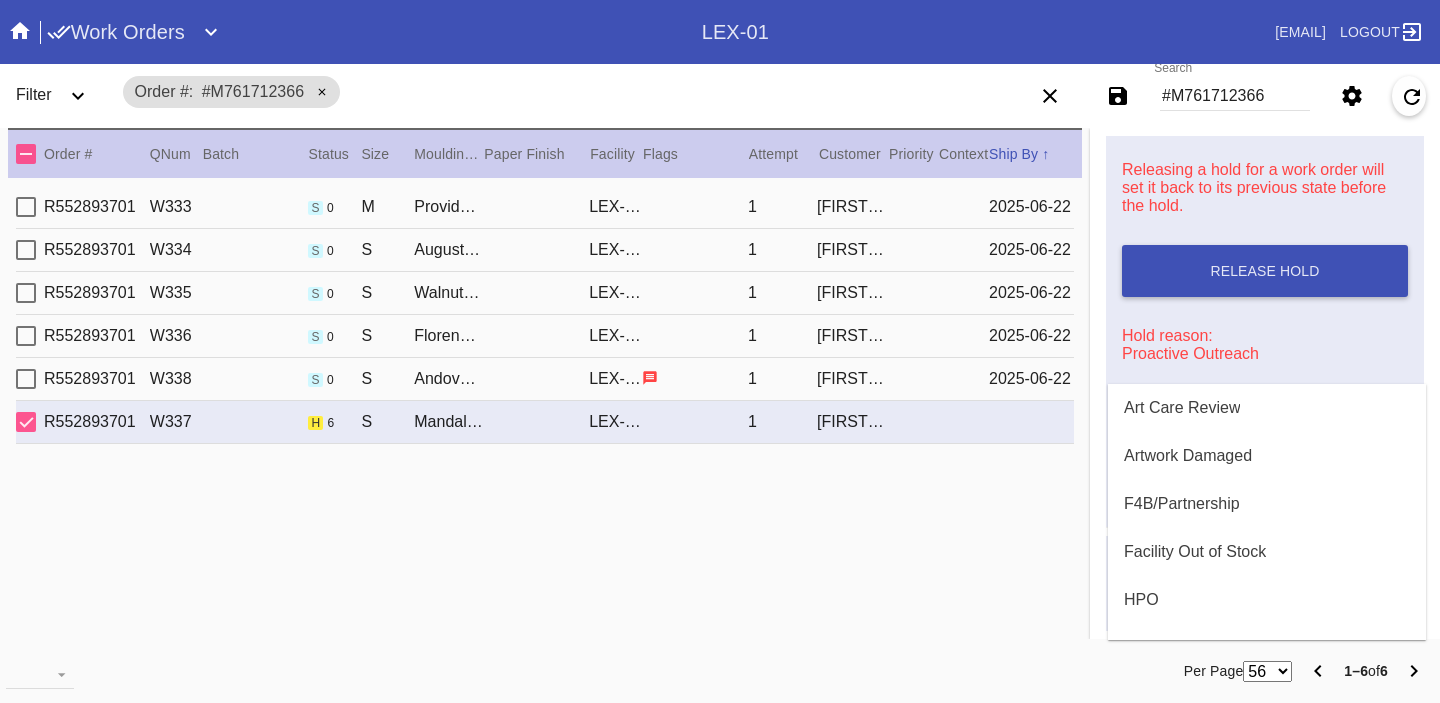 scroll, scrollTop: 472, scrollLeft: 0, axis: vertical 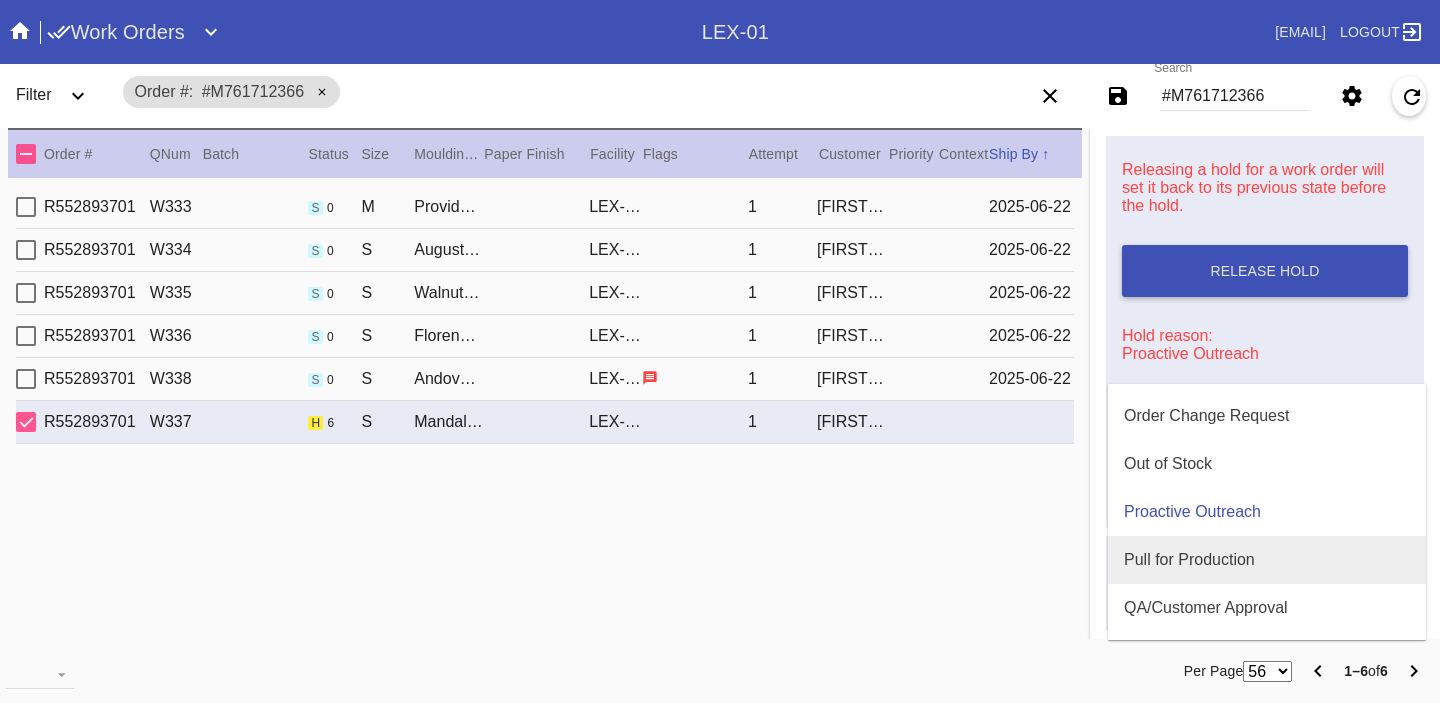 click on "Pull for Production" at bounding box center (1267, 560) 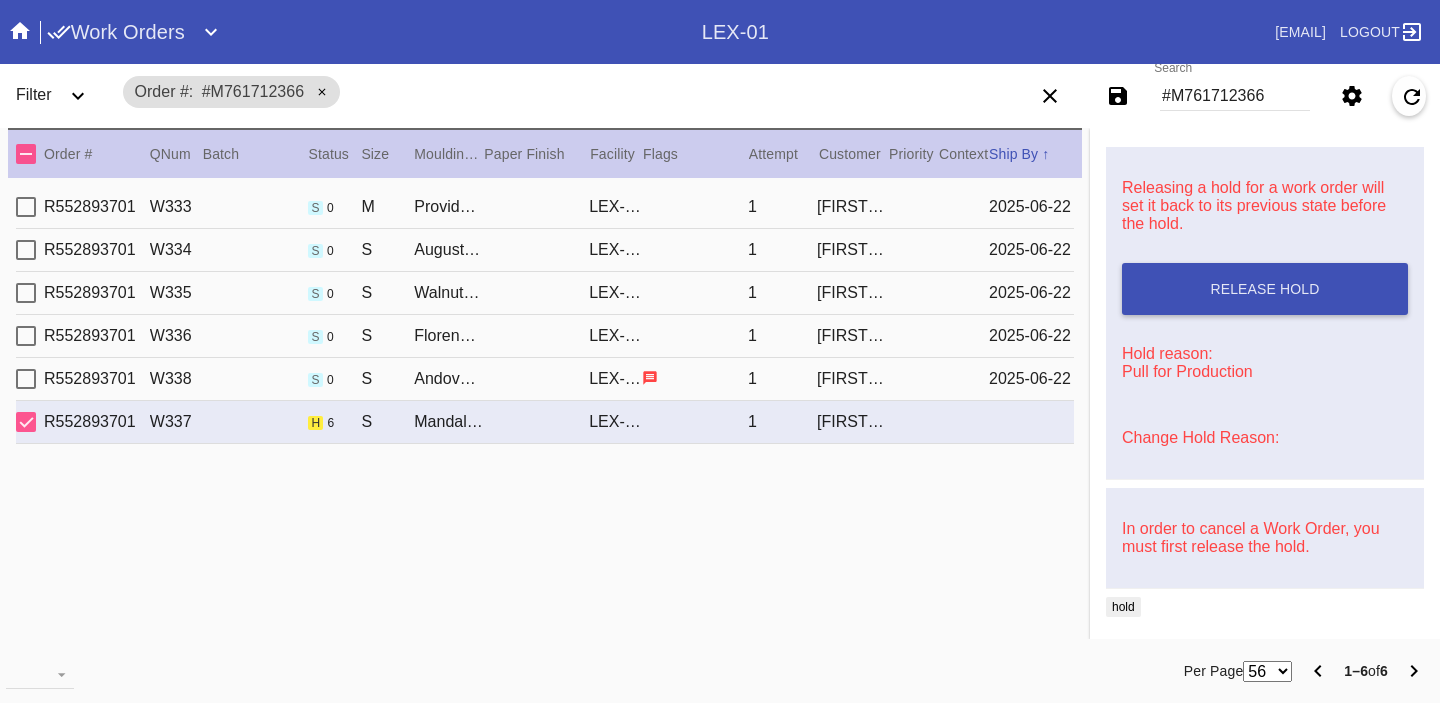 scroll, scrollTop: 0, scrollLeft: 0, axis: both 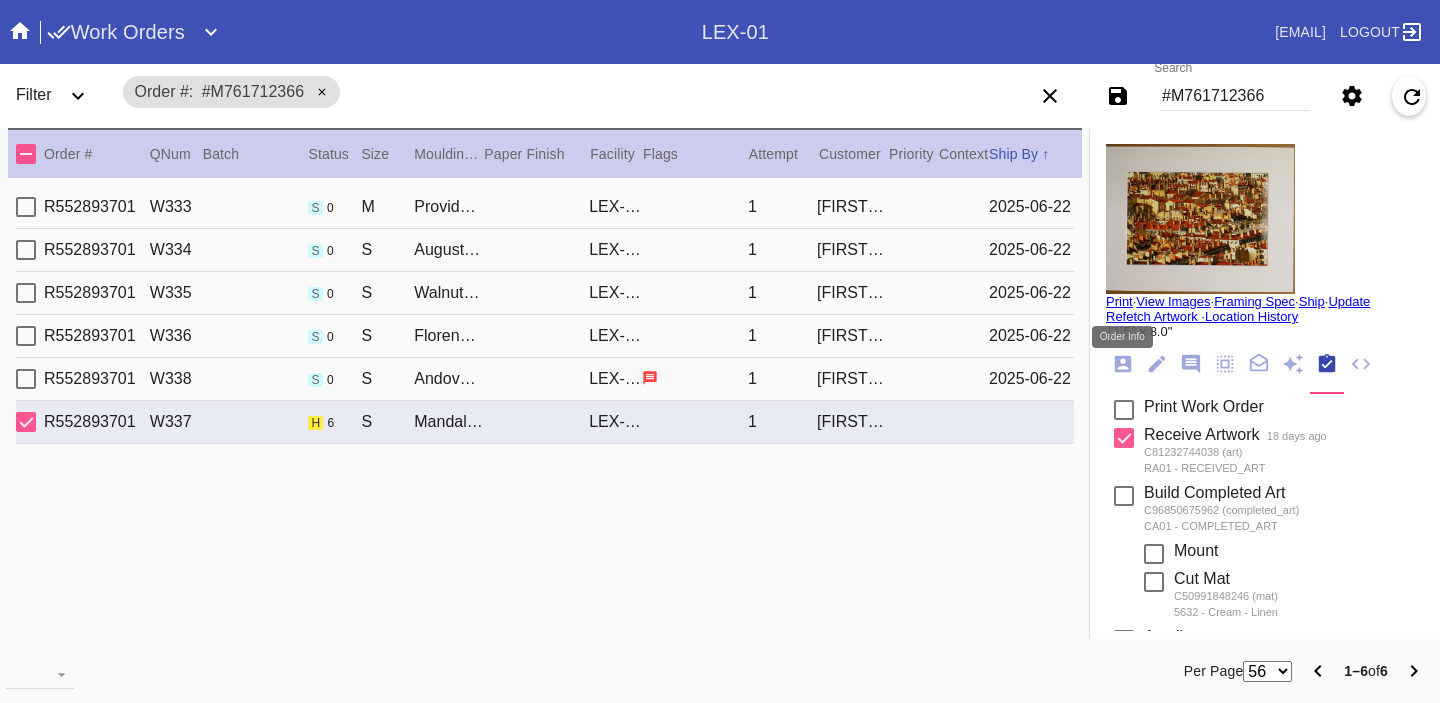 click at bounding box center [1123, 364] 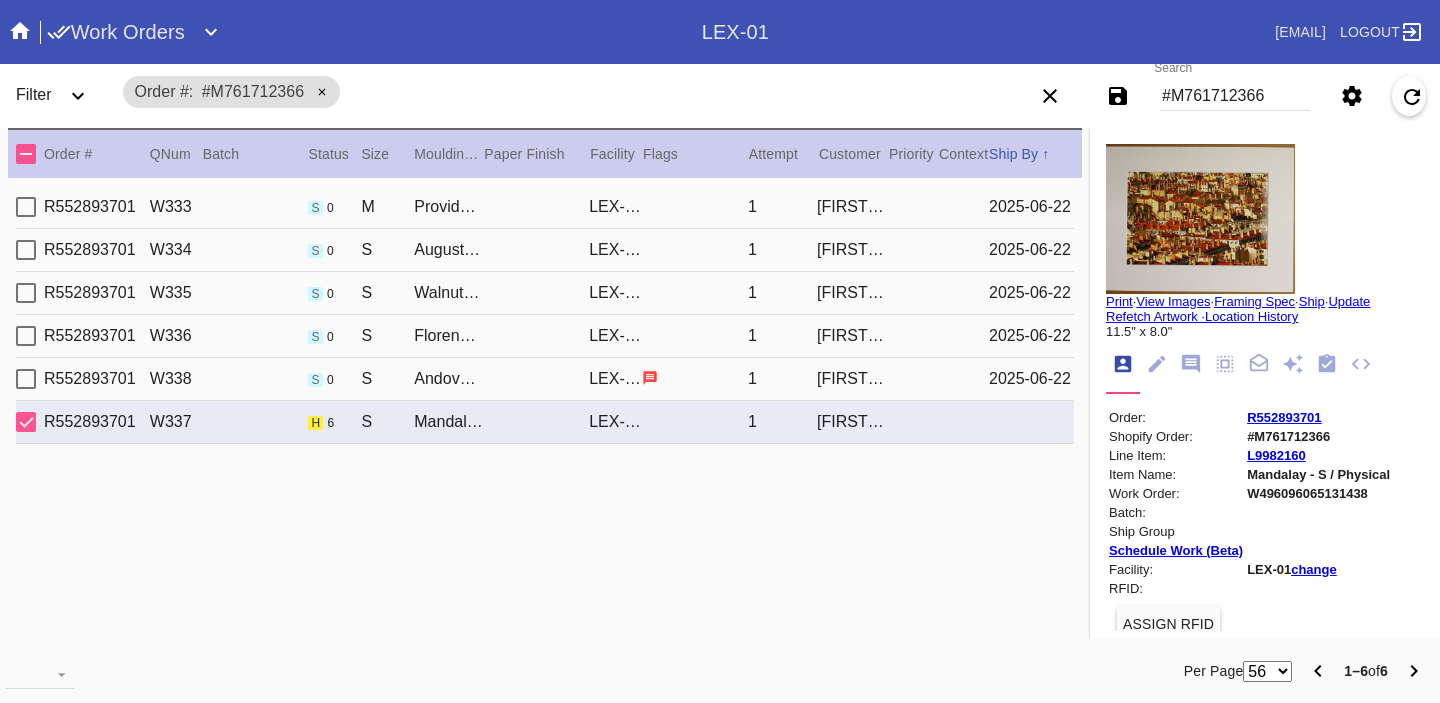 click on "R552893701" at bounding box center [1284, 417] 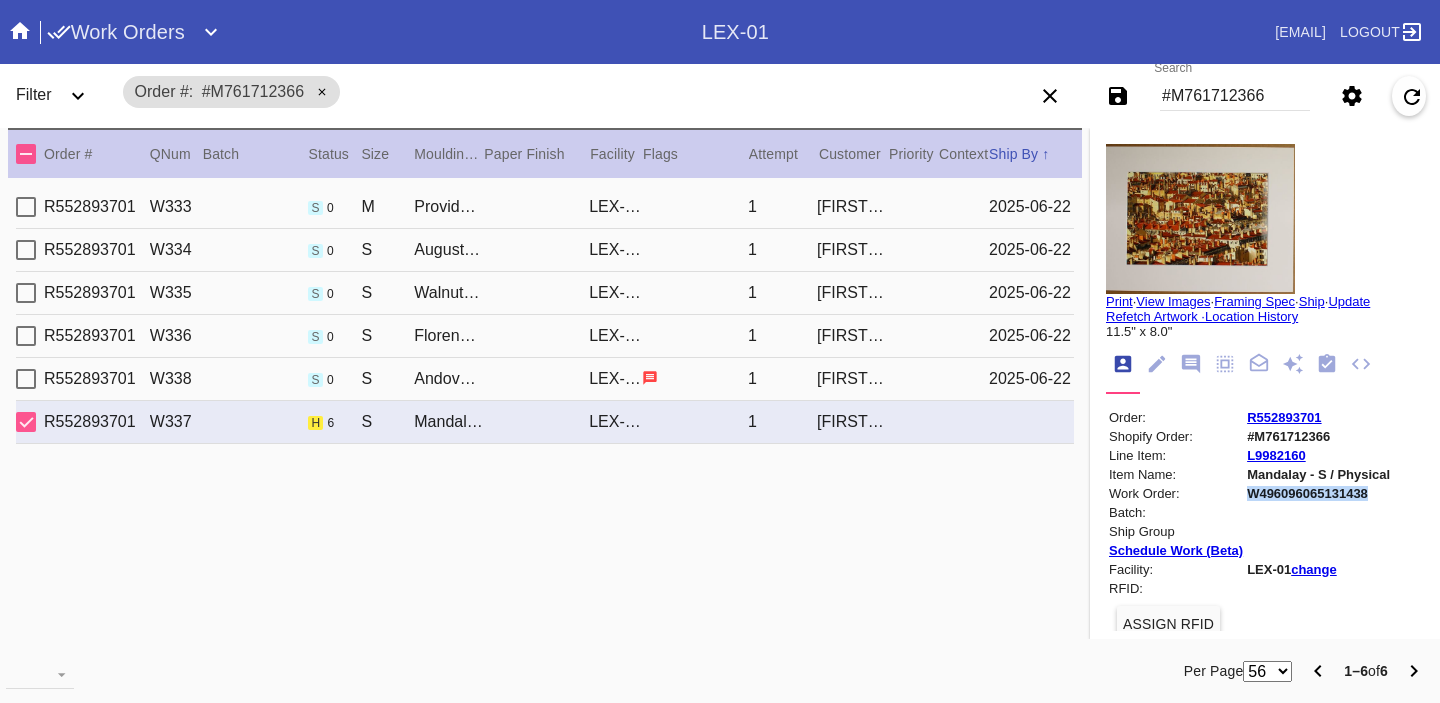 copy on "W496096065131438" 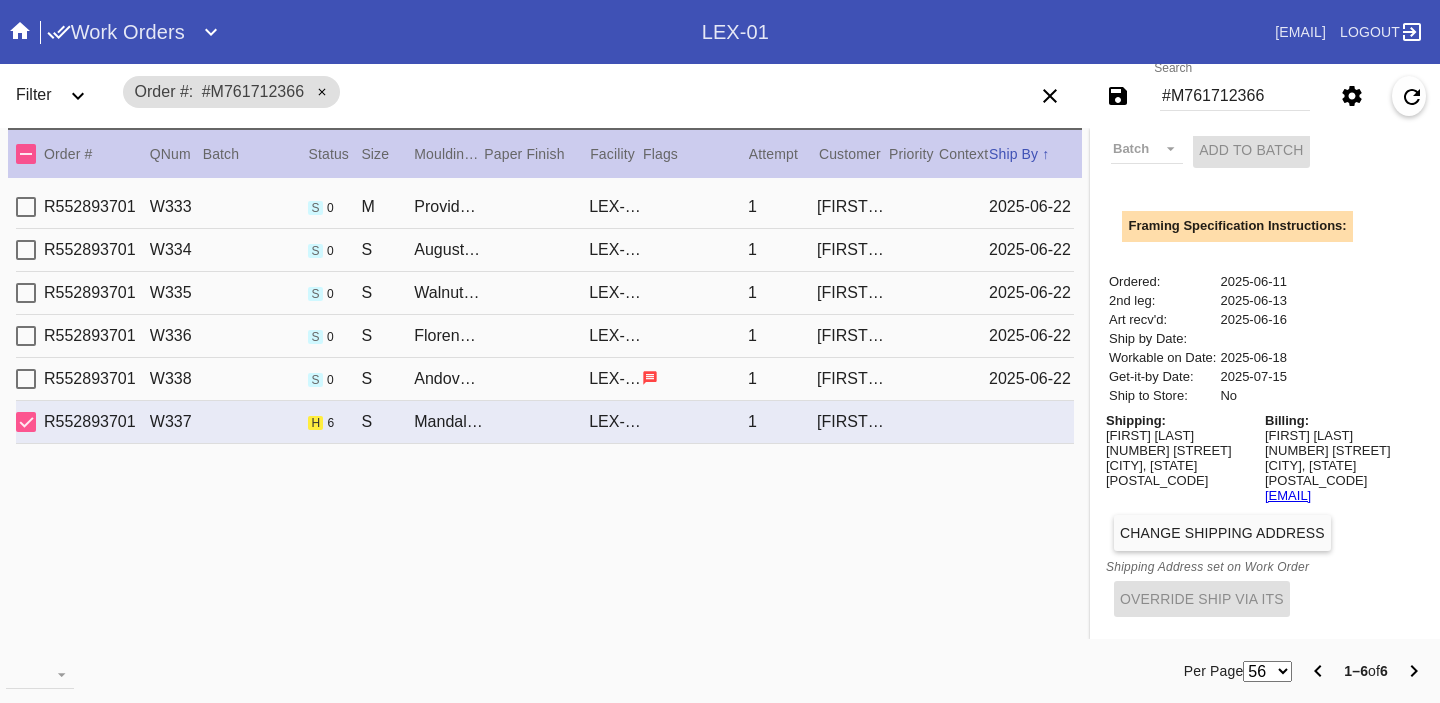 scroll, scrollTop: 0, scrollLeft: 0, axis: both 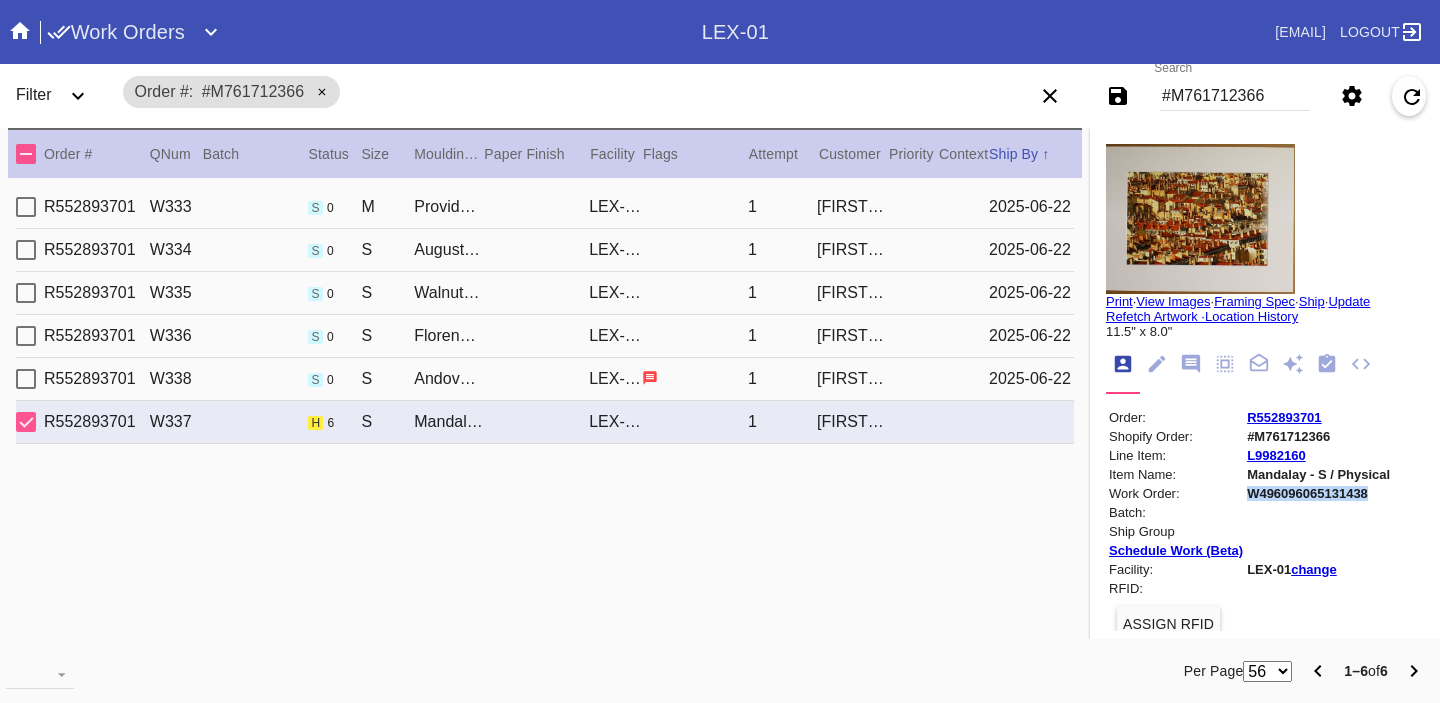 click at bounding box center [1327, 364] 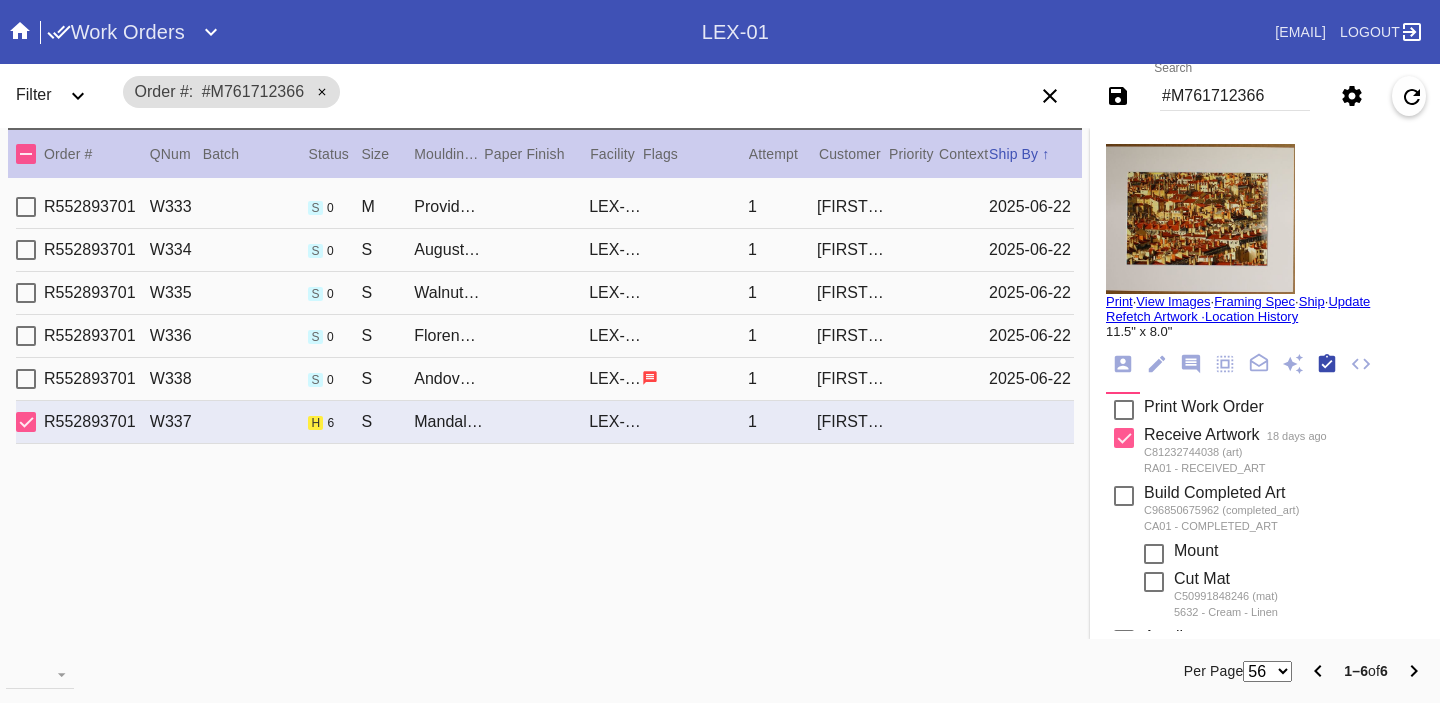 scroll, scrollTop: 320, scrollLeft: 0, axis: vertical 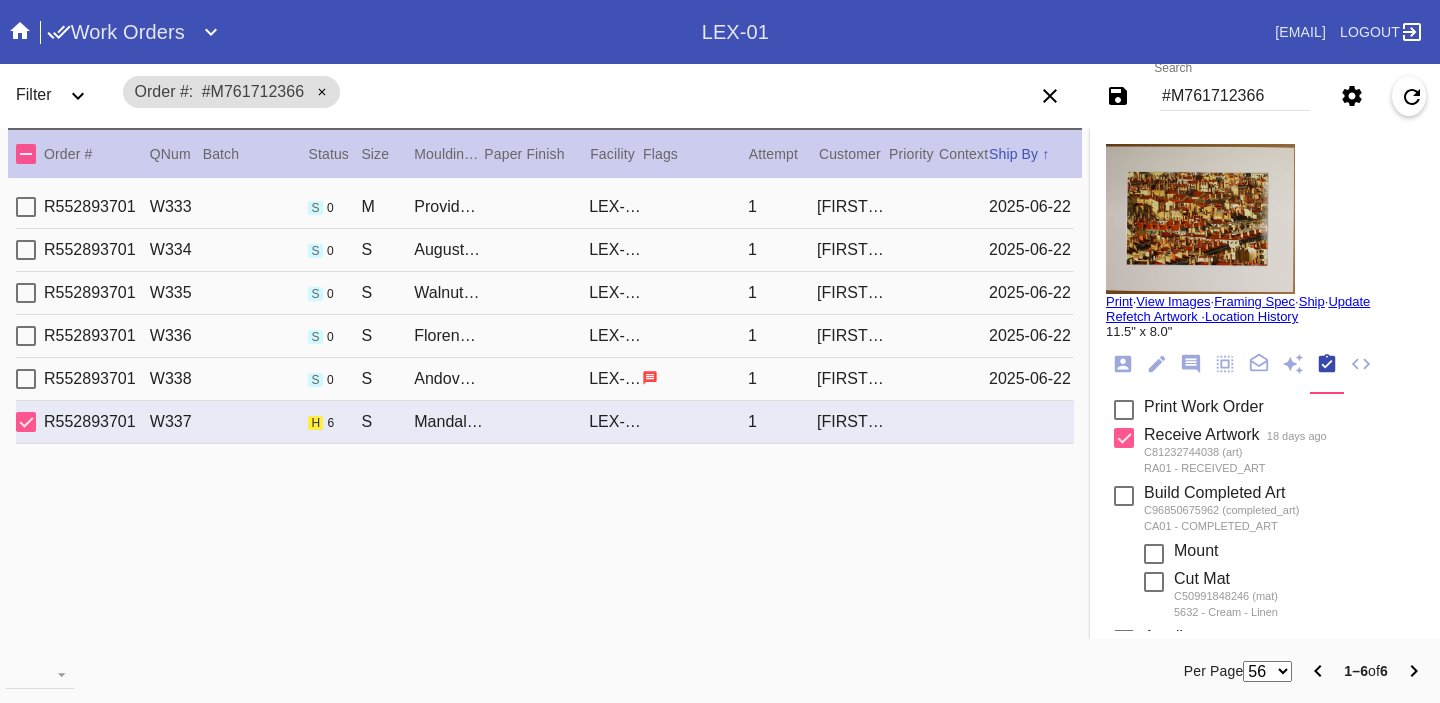 click on "#M761712366" at bounding box center [1235, 96] 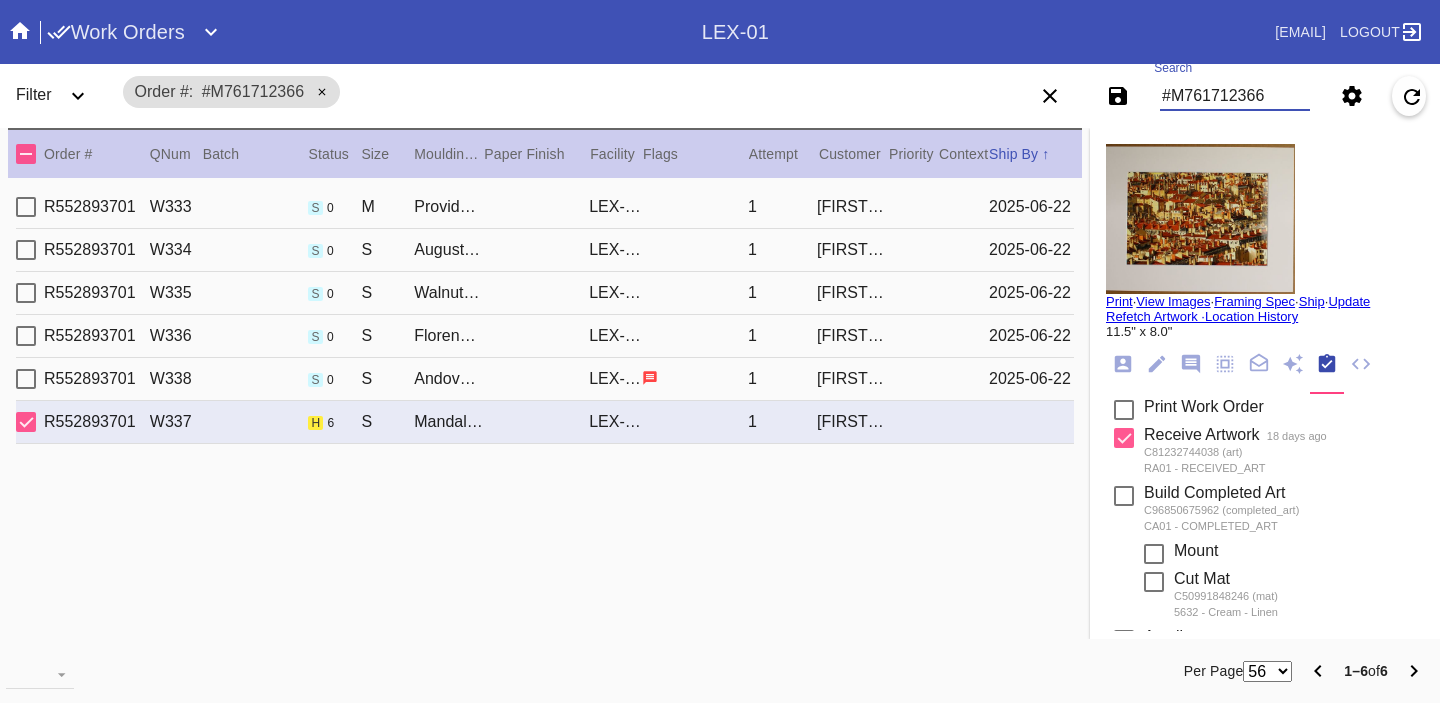 click on "#M761712366" at bounding box center [1235, 96] 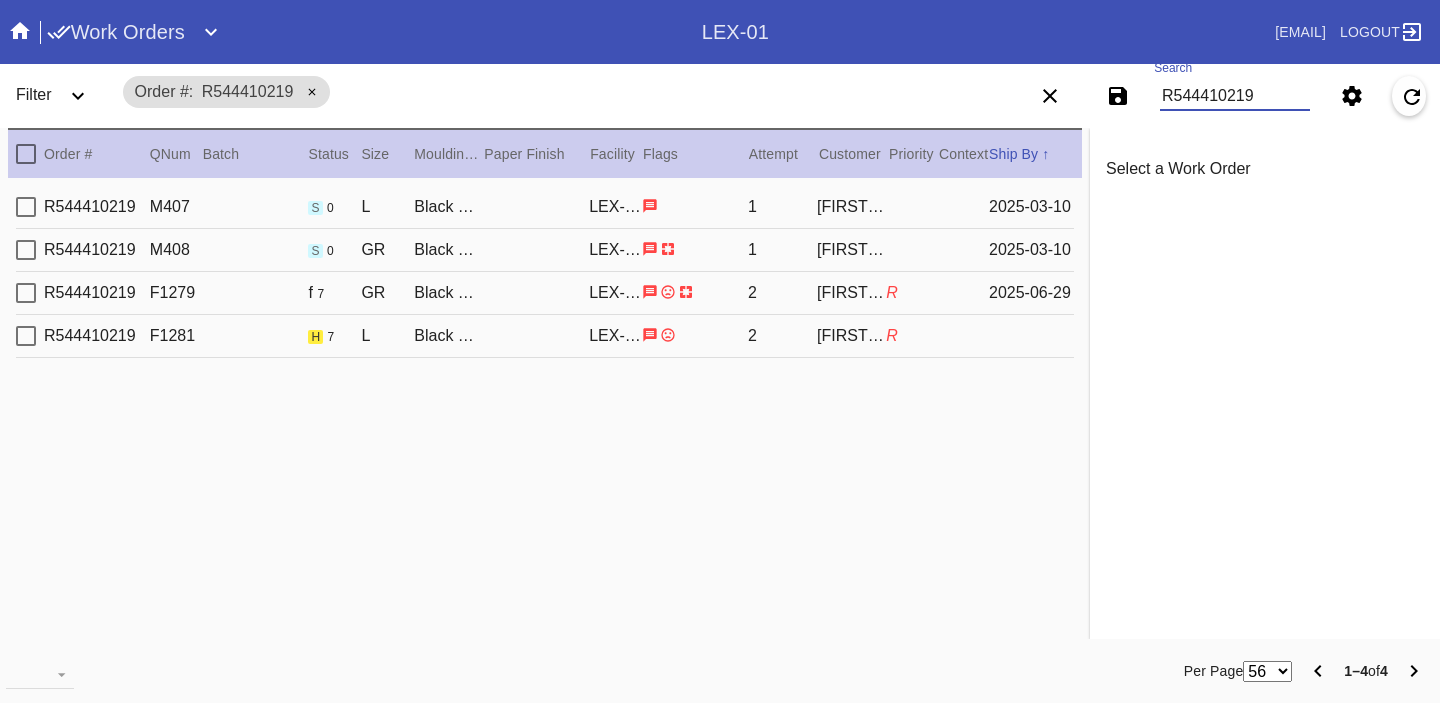 type on "R544410219" 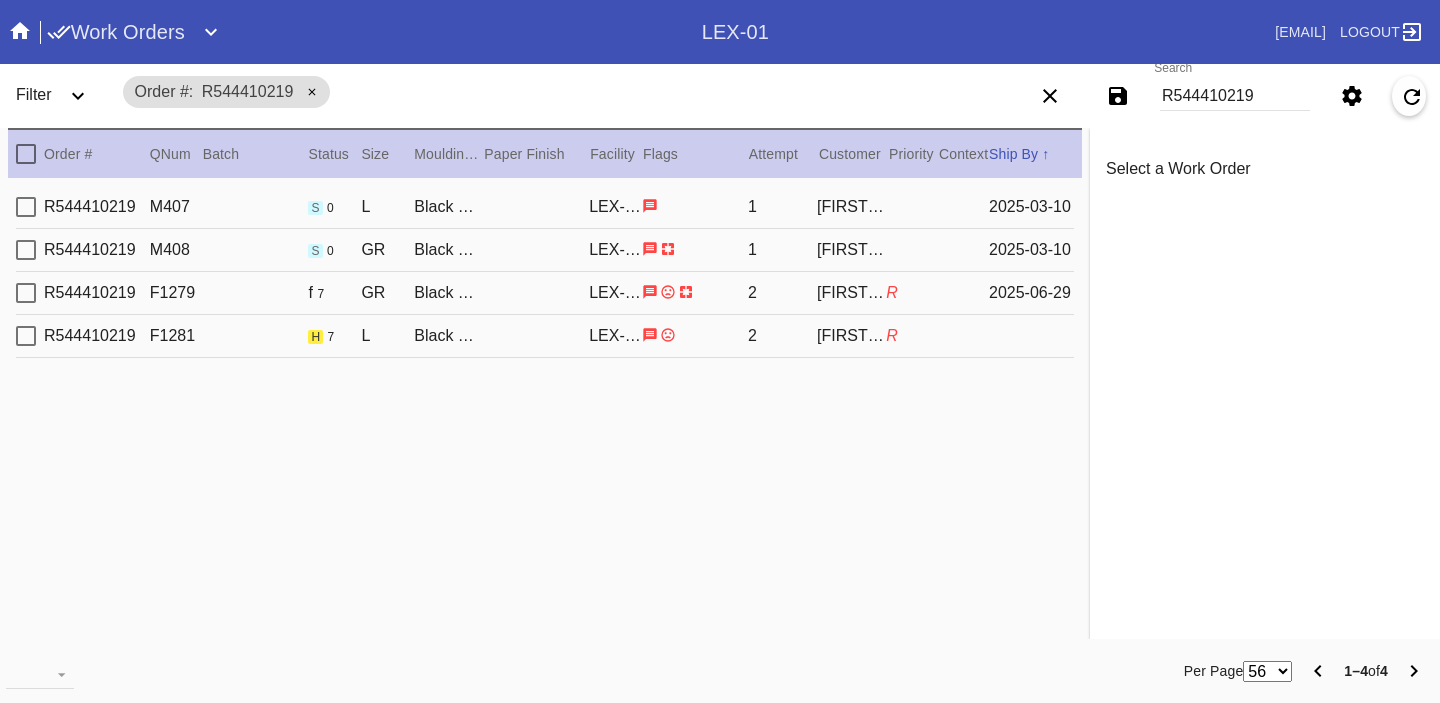click on "R" at bounding box center [912, 207] 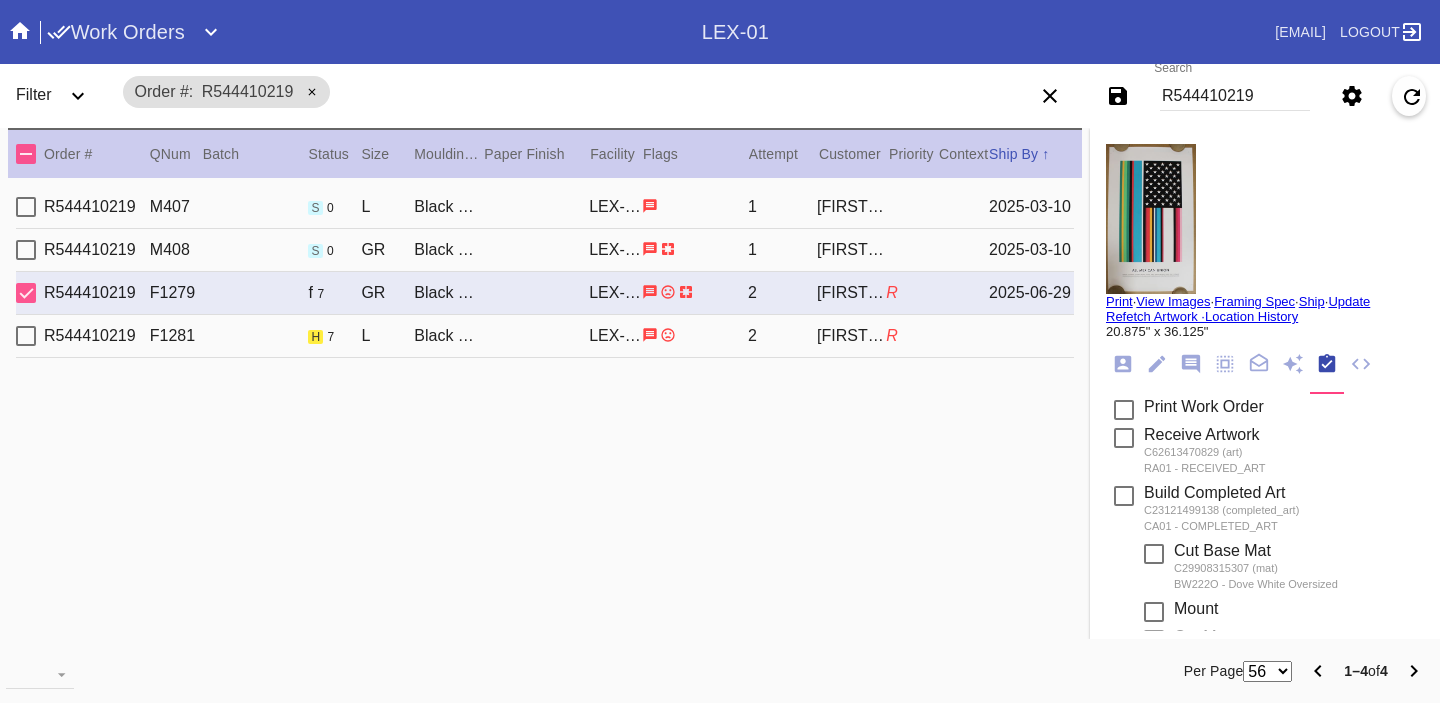 click at bounding box center [1151, 219] 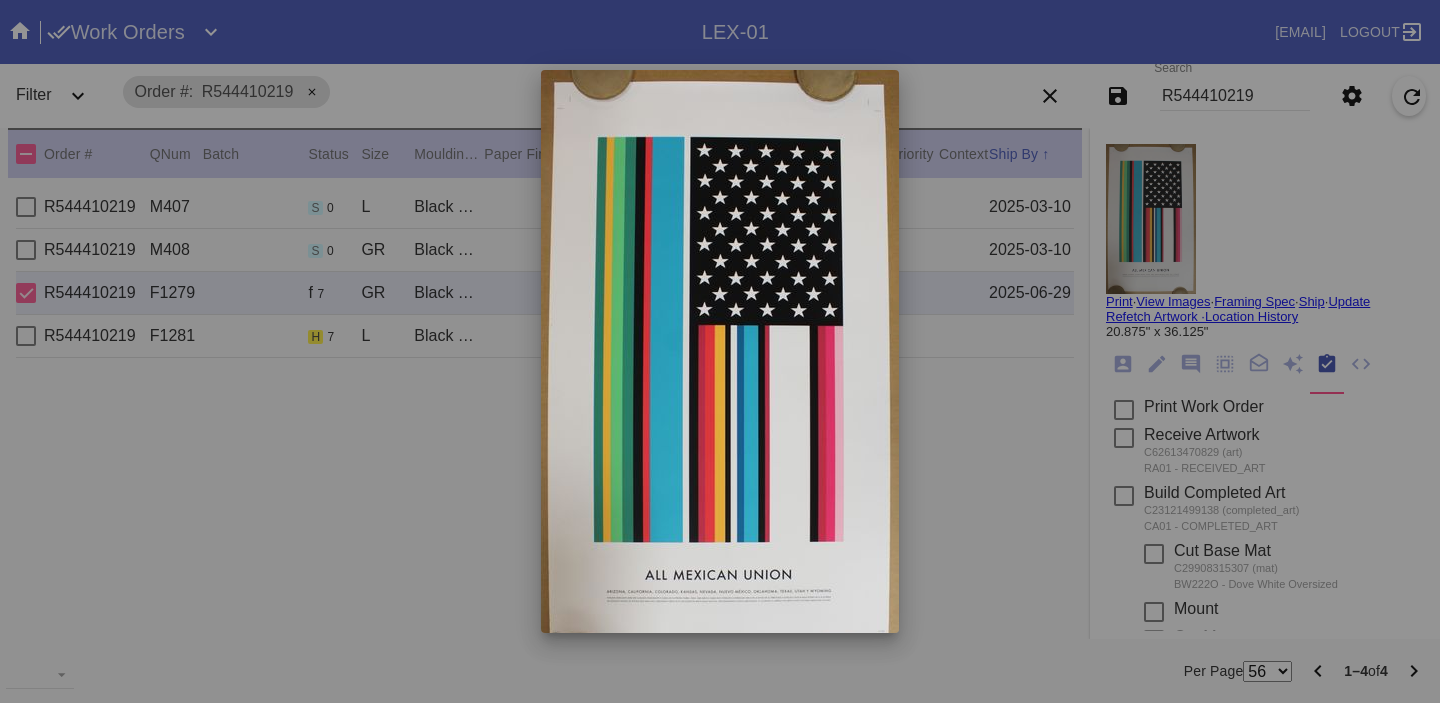 scroll, scrollTop: 37, scrollLeft: 0, axis: vertical 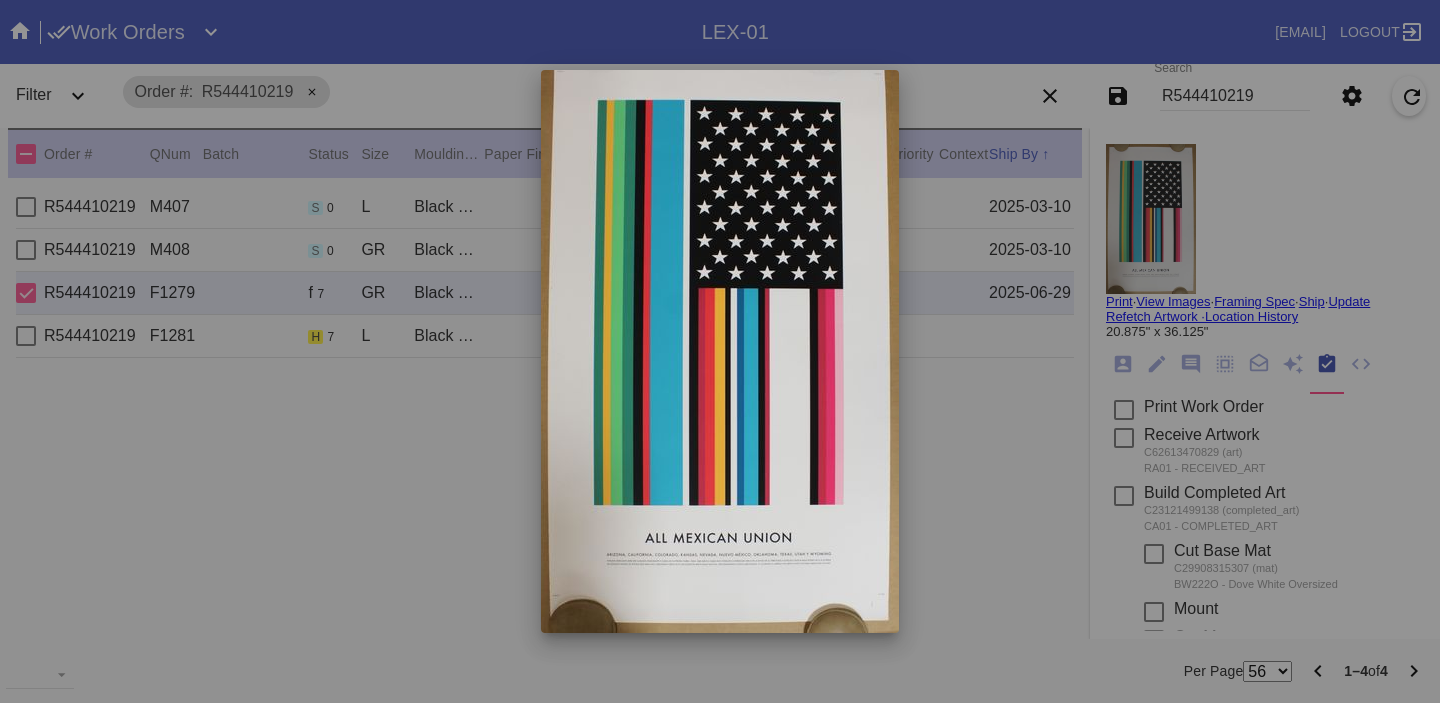 click at bounding box center [720, 351] 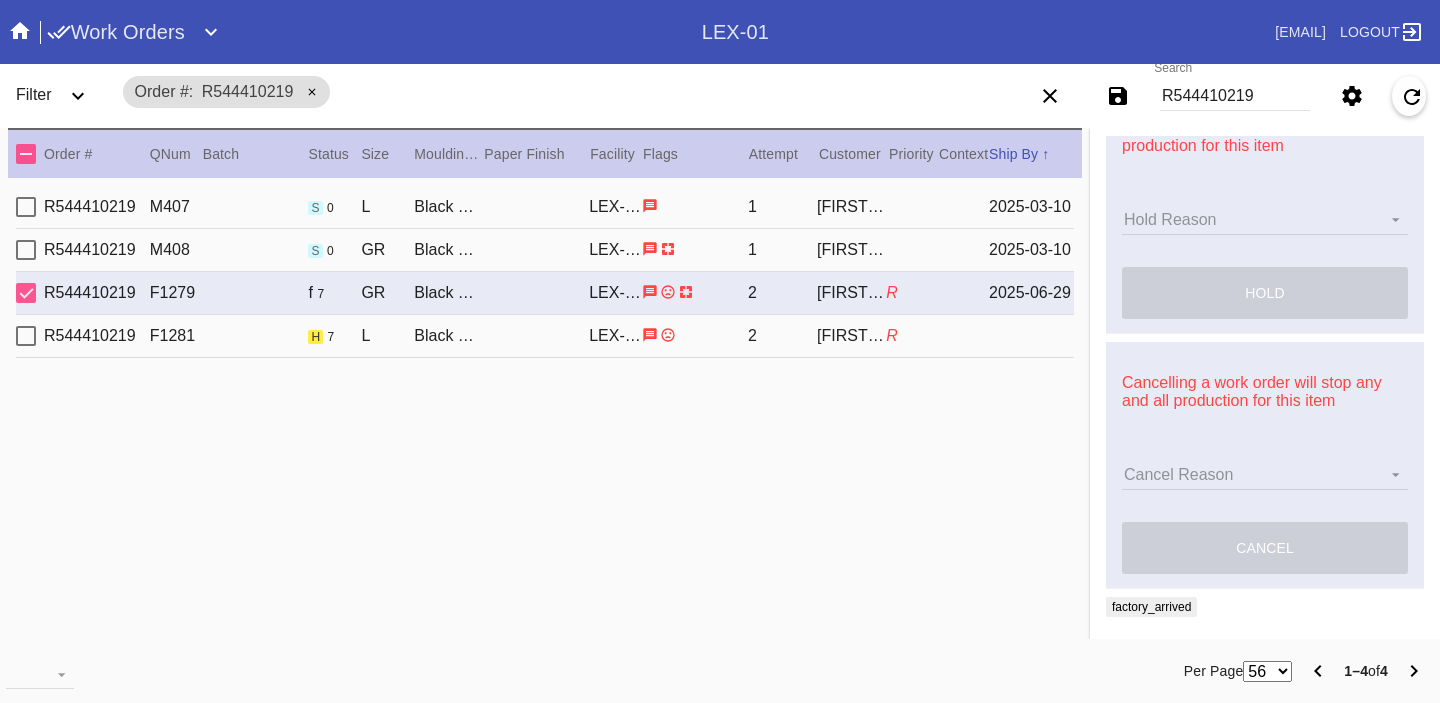 scroll, scrollTop: 0, scrollLeft: 0, axis: both 